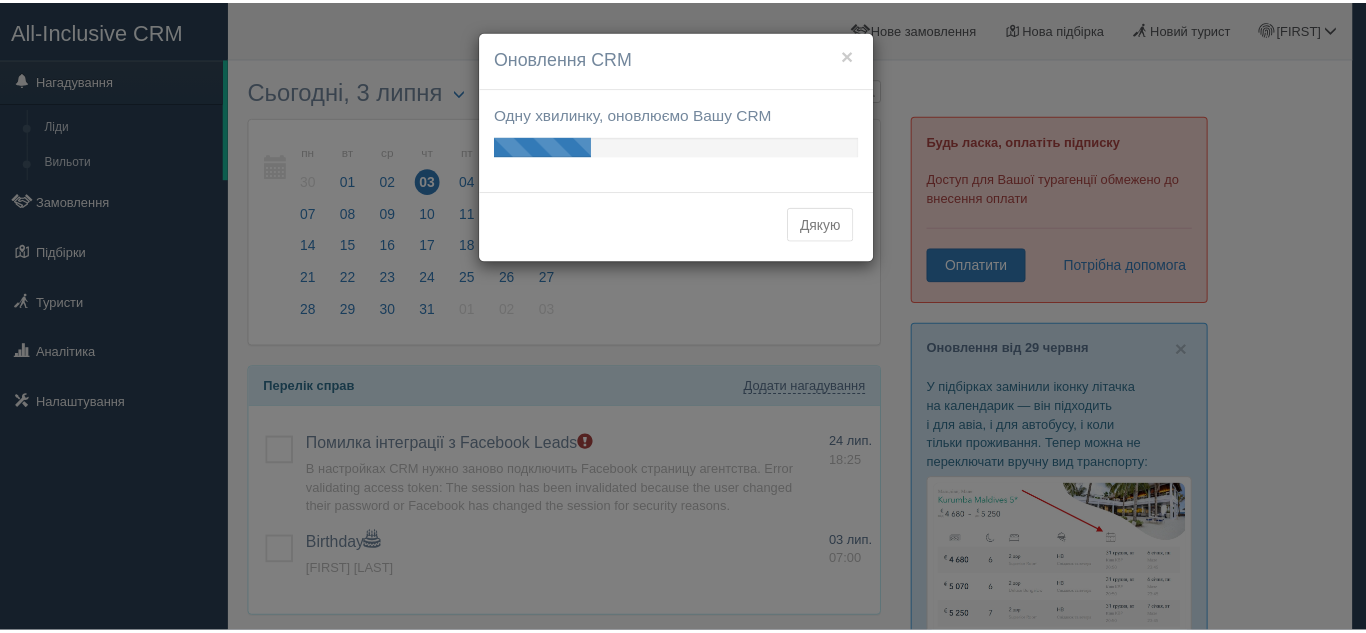 scroll, scrollTop: 0, scrollLeft: 0, axis: both 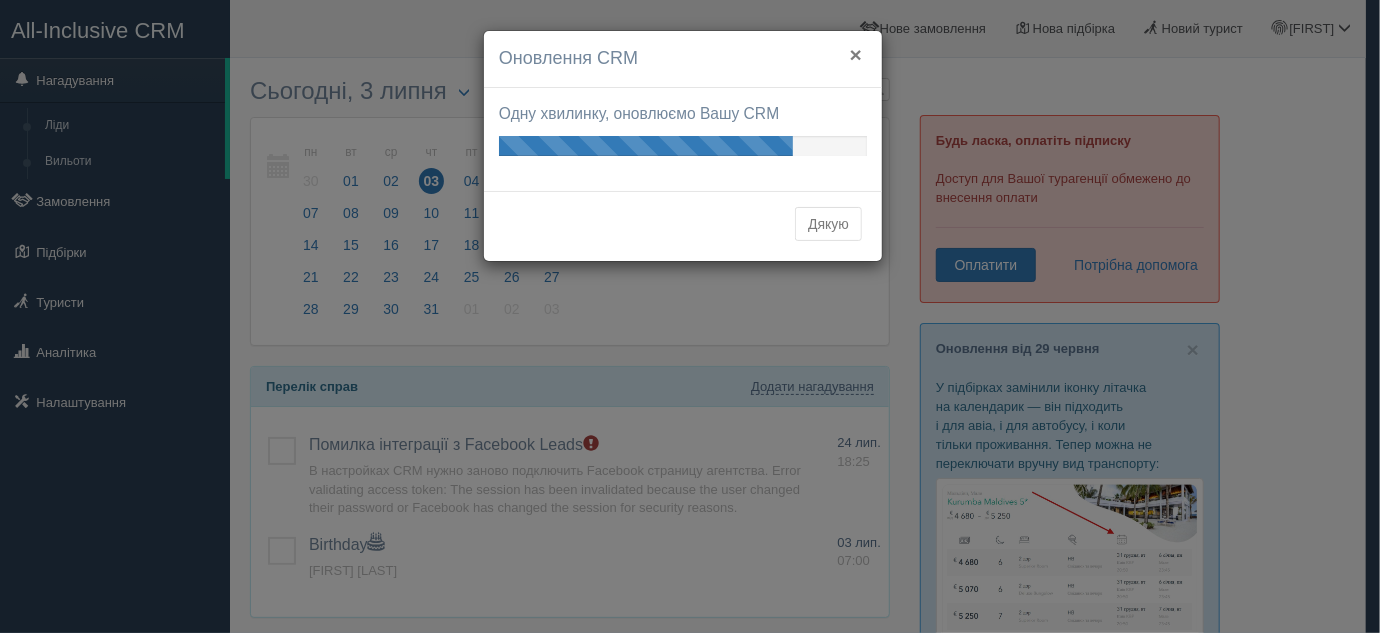 click on "×" at bounding box center [856, 54] 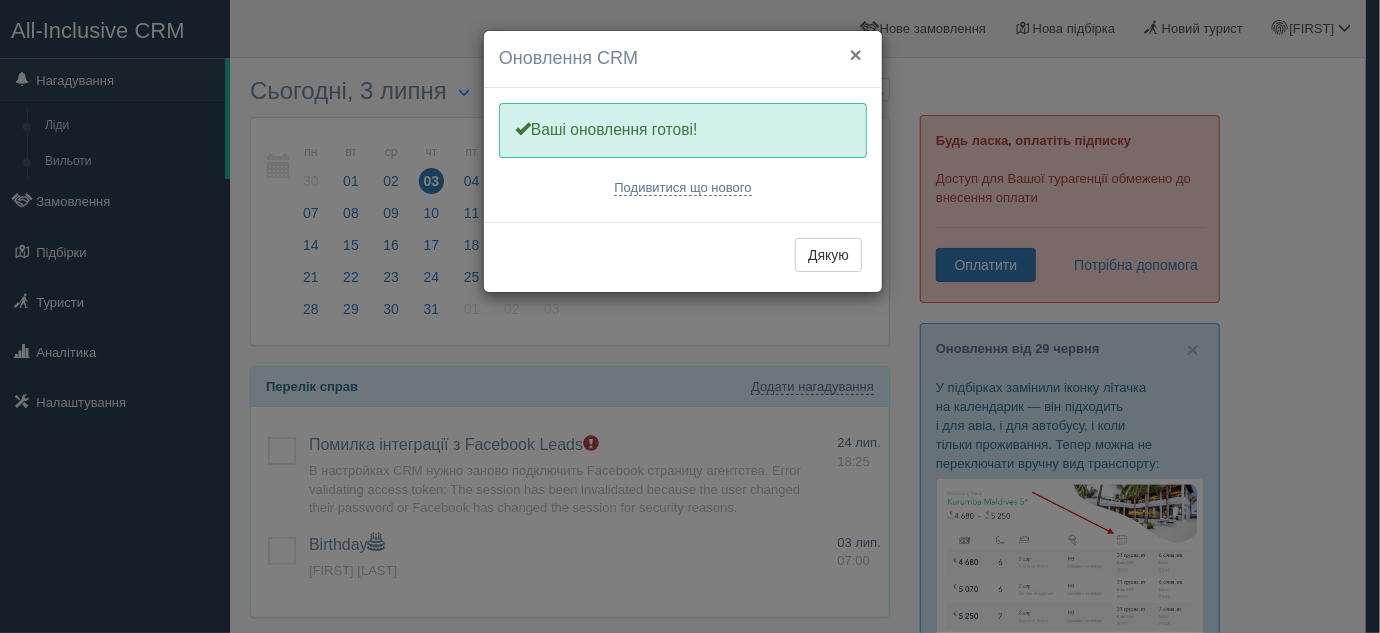 click on "×" at bounding box center [856, 54] 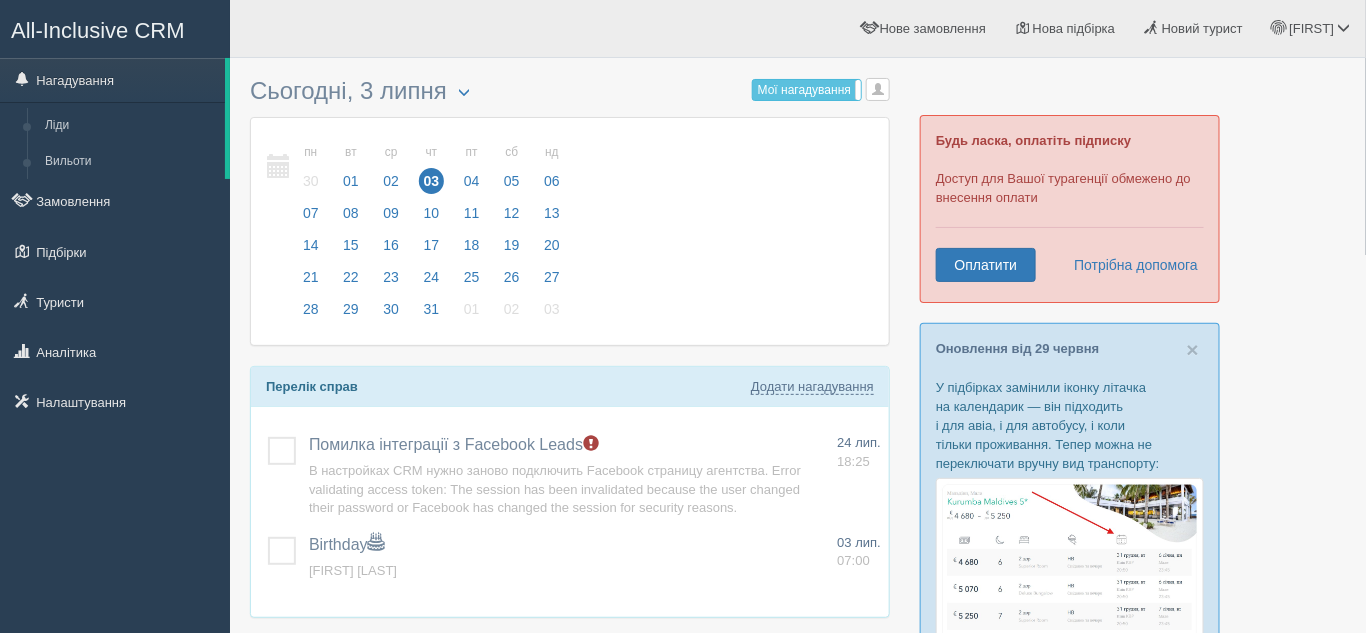 click on "Наталия
Мій профіль
Моя аналітика
Для туристів
Допомога
Вихід" at bounding box center (968, 28) 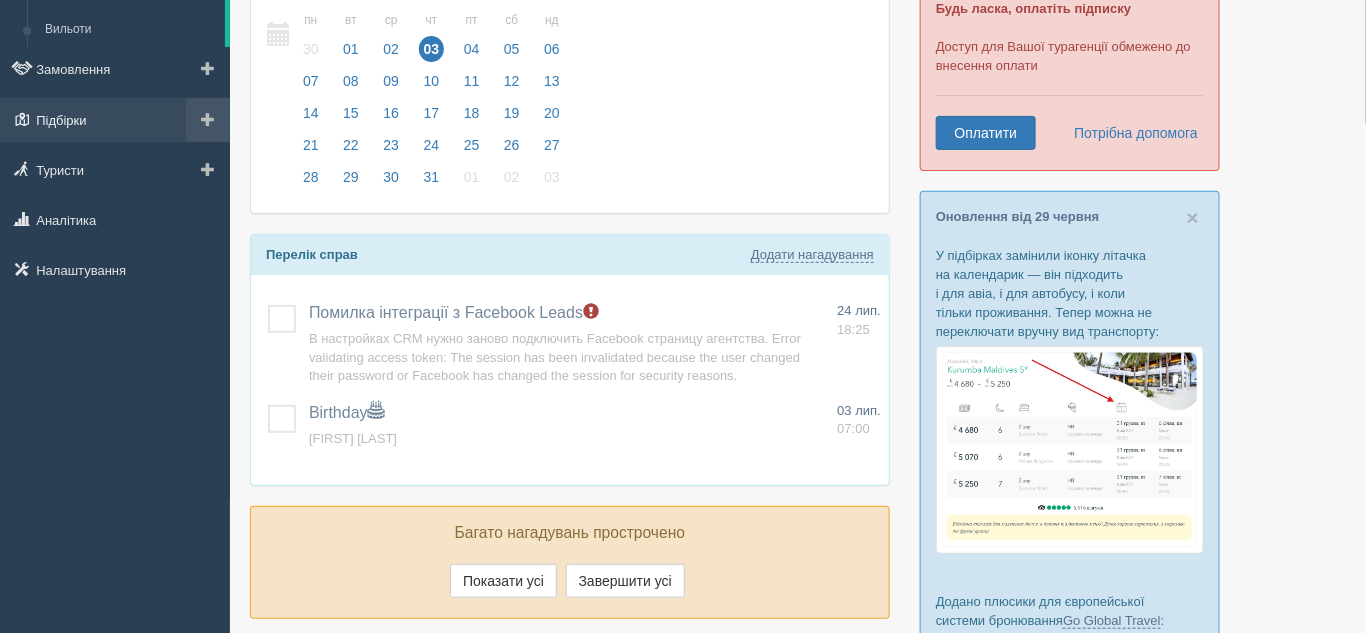 scroll, scrollTop: 0, scrollLeft: 0, axis: both 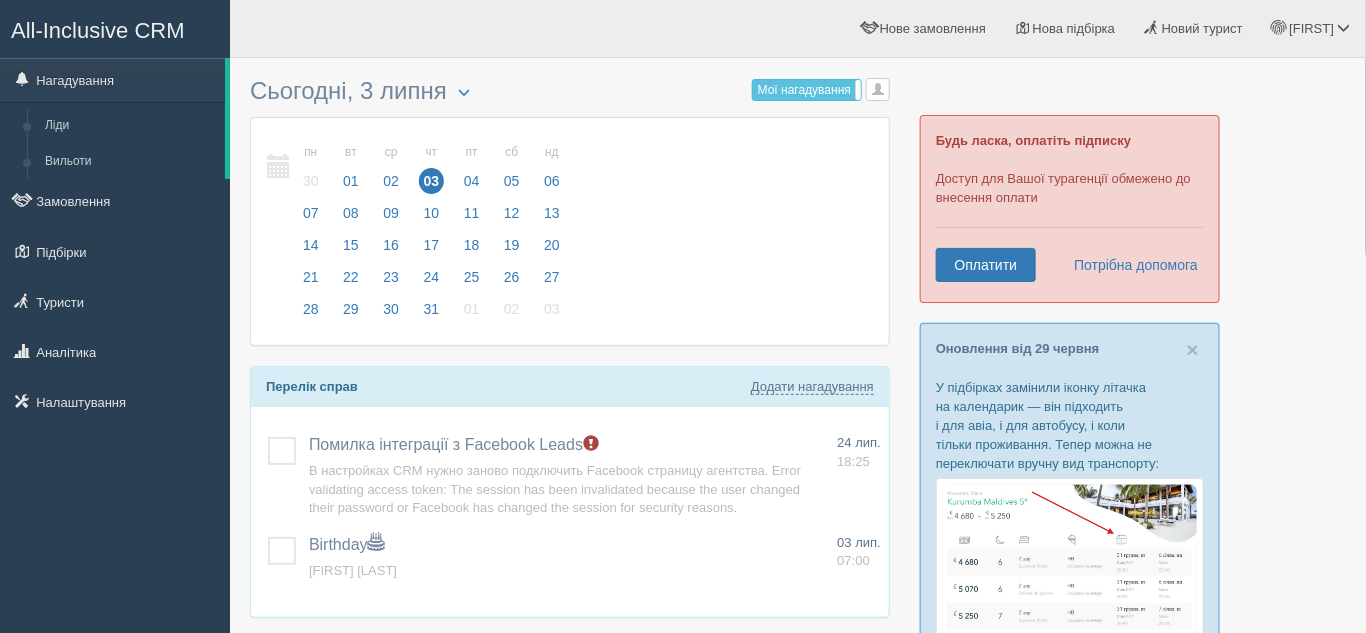 click on "All-Inclusive CRM" at bounding box center [98, 30] 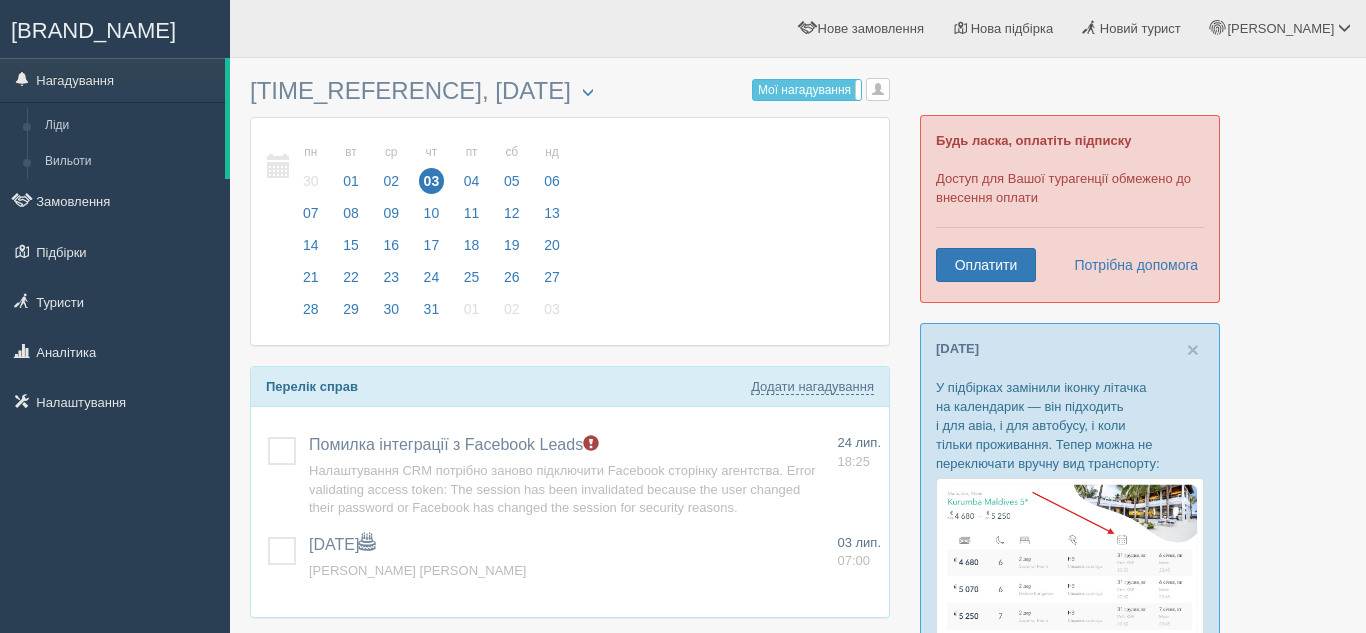 scroll, scrollTop: 0, scrollLeft: 0, axis: both 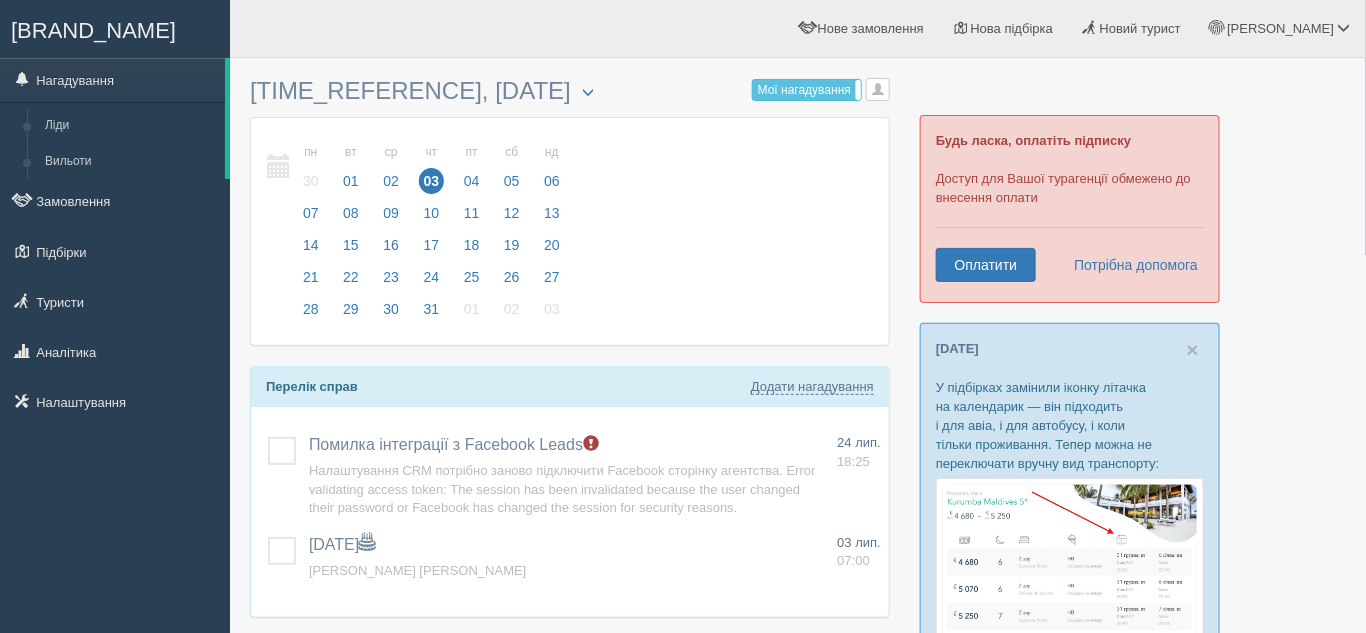 click at bounding box center (798, 650) 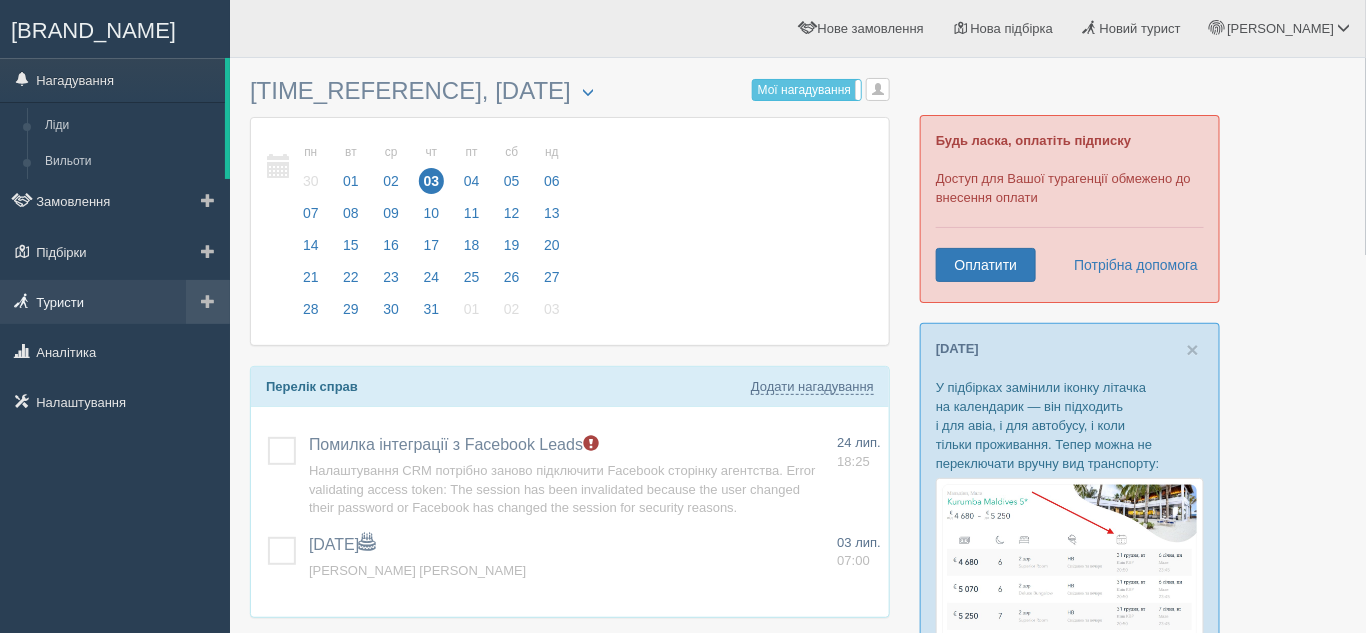 click on "Туристи" at bounding box center [115, 302] 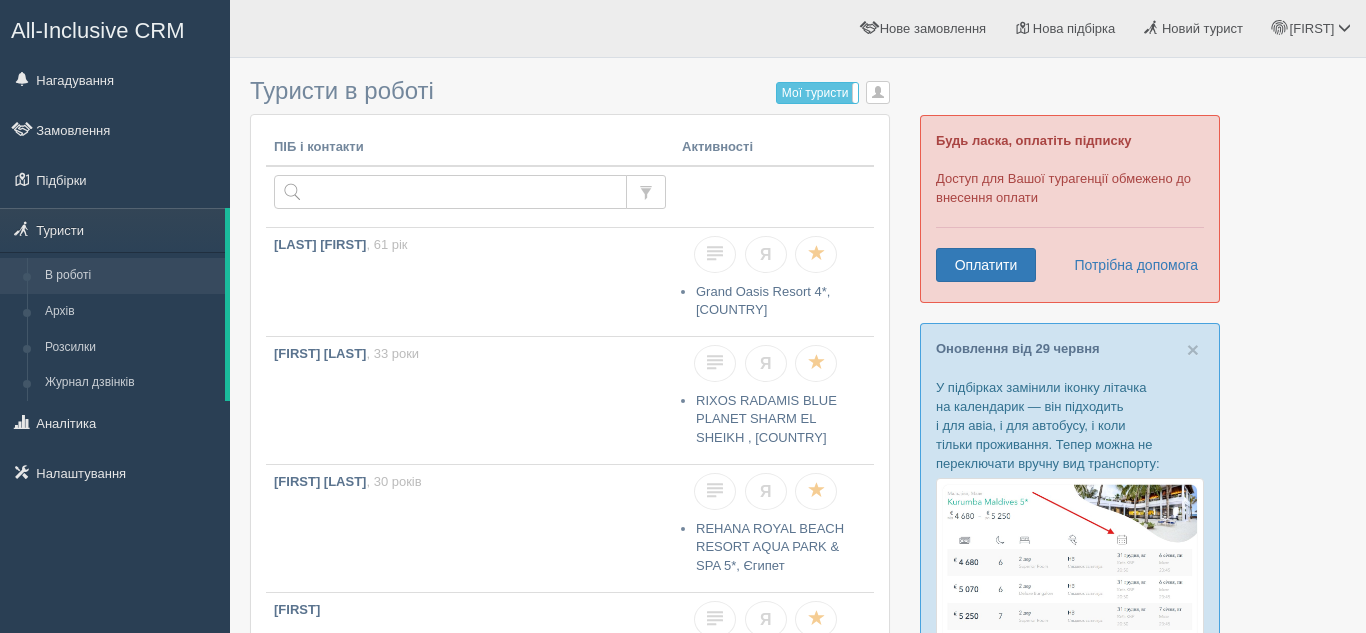 scroll, scrollTop: 0, scrollLeft: 0, axis: both 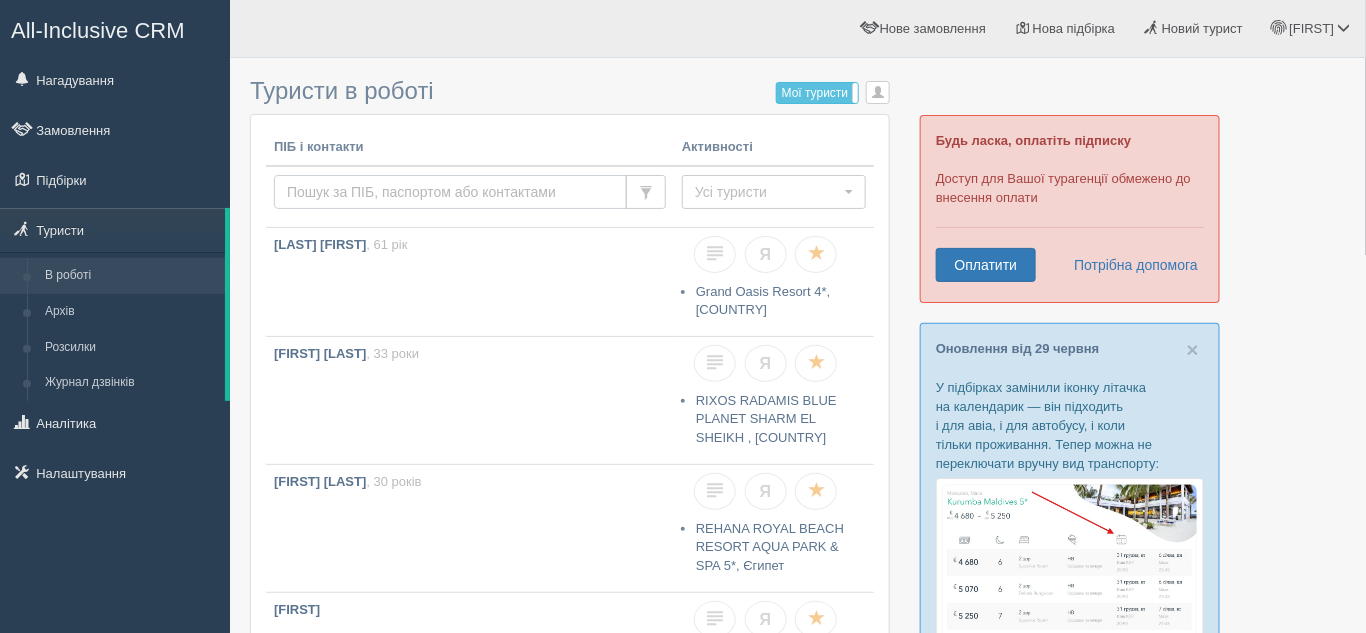 click at bounding box center [450, 192] 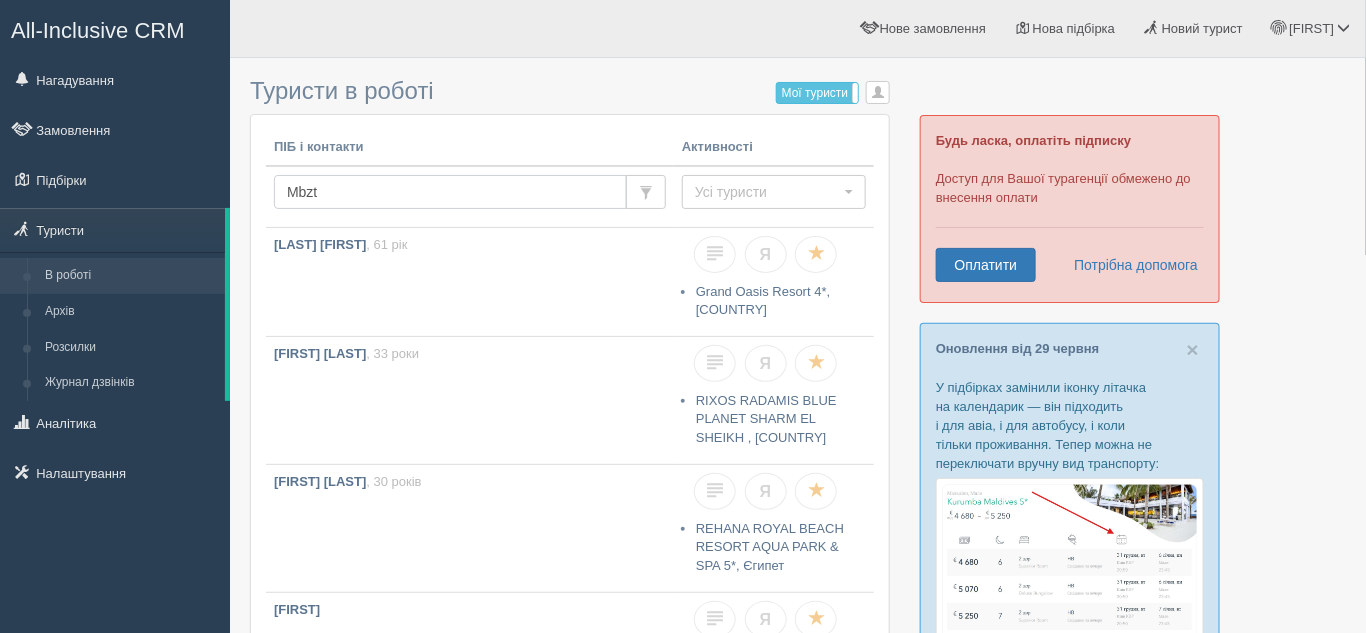 type on "Мbztz" 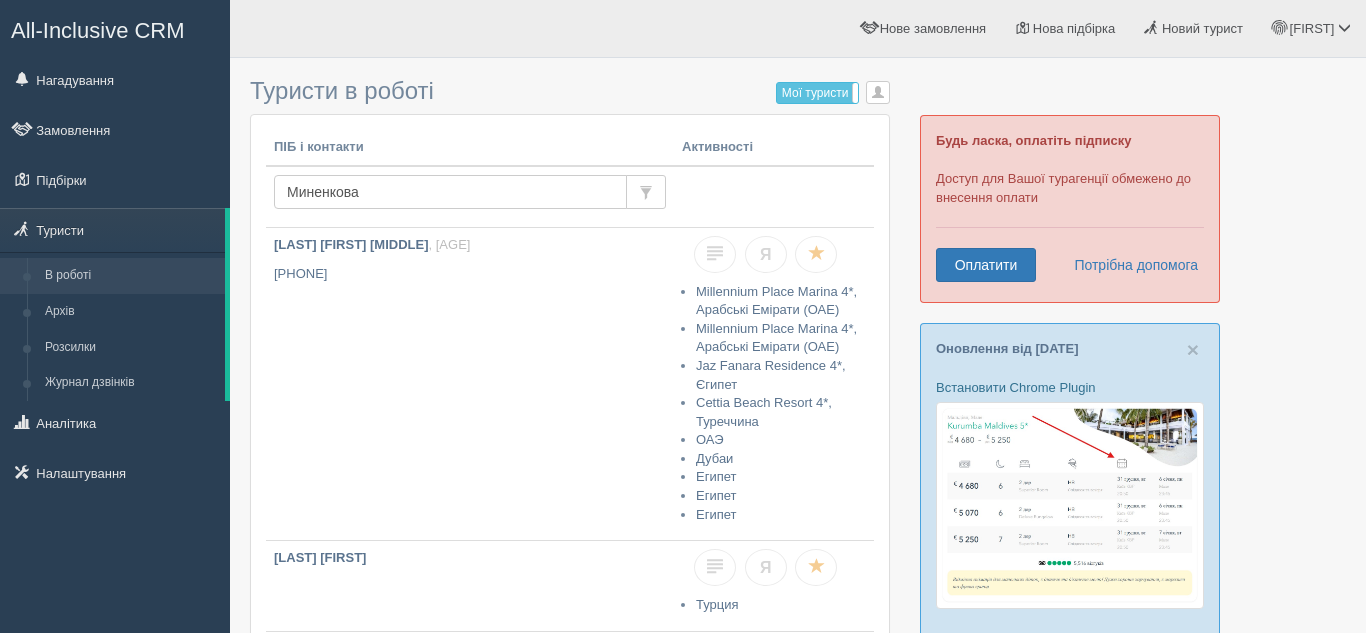 scroll, scrollTop: 0, scrollLeft: 0, axis: both 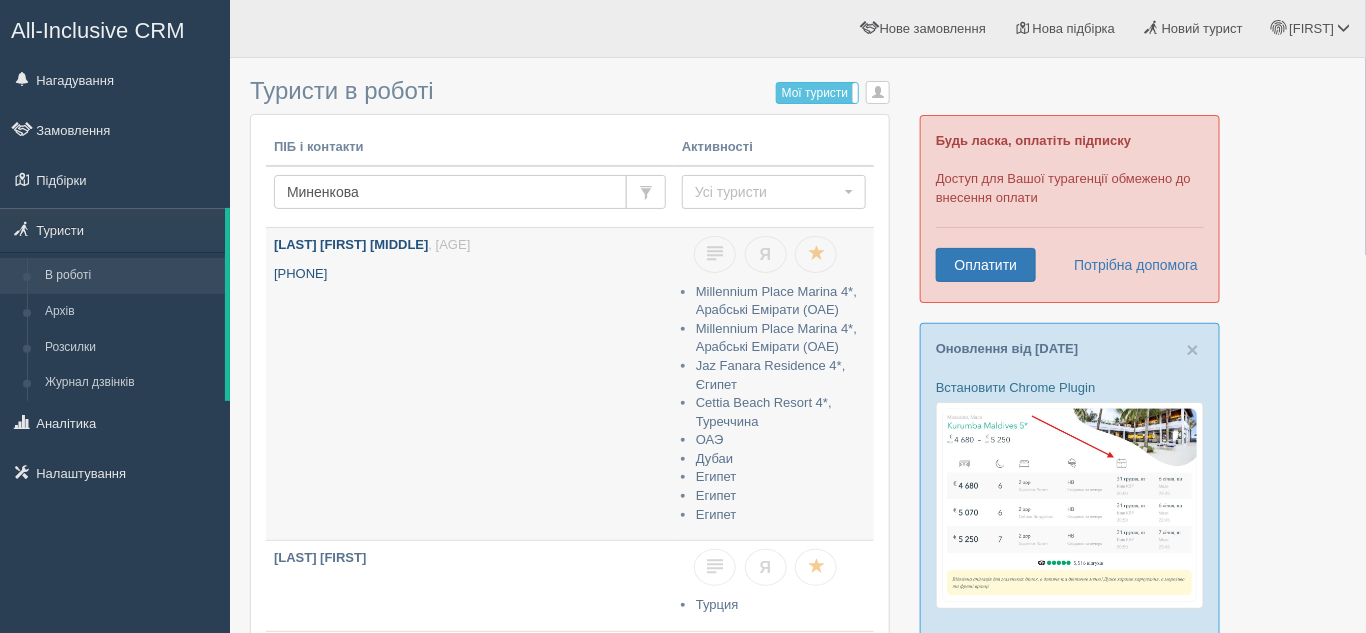 click on "[LAST] [FIRST] [PATRONYMIC]" at bounding box center [369, 244] 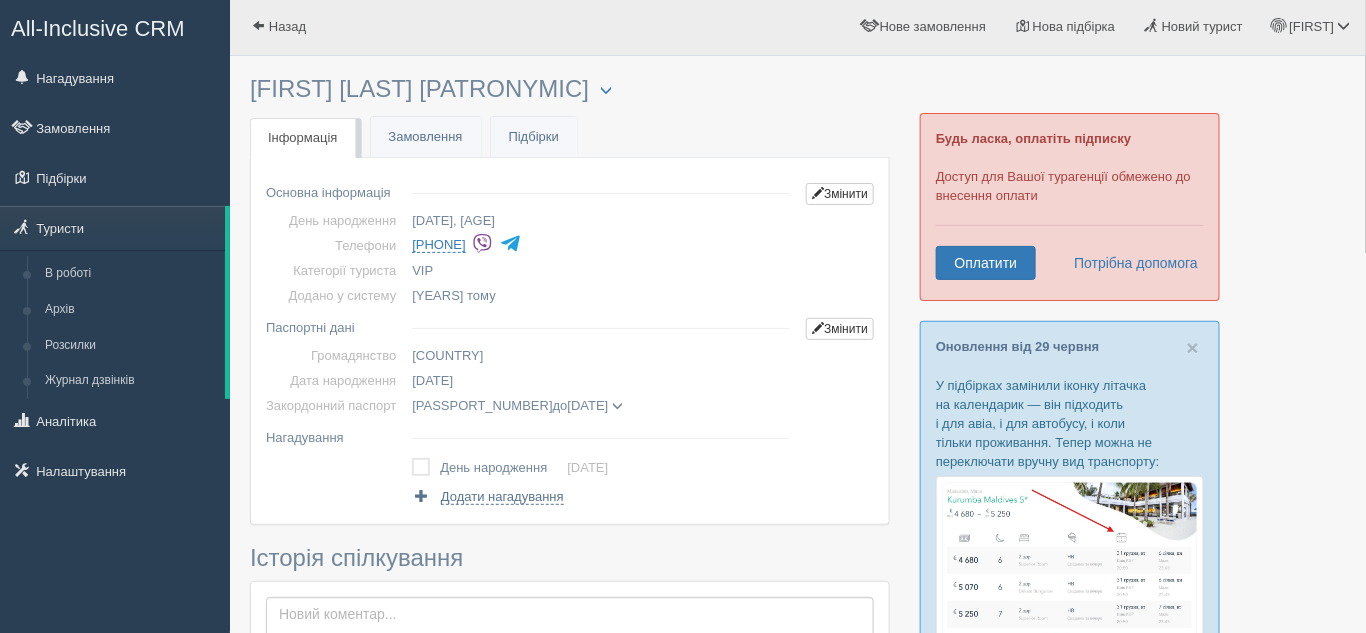 scroll, scrollTop: 0, scrollLeft: 0, axis: both 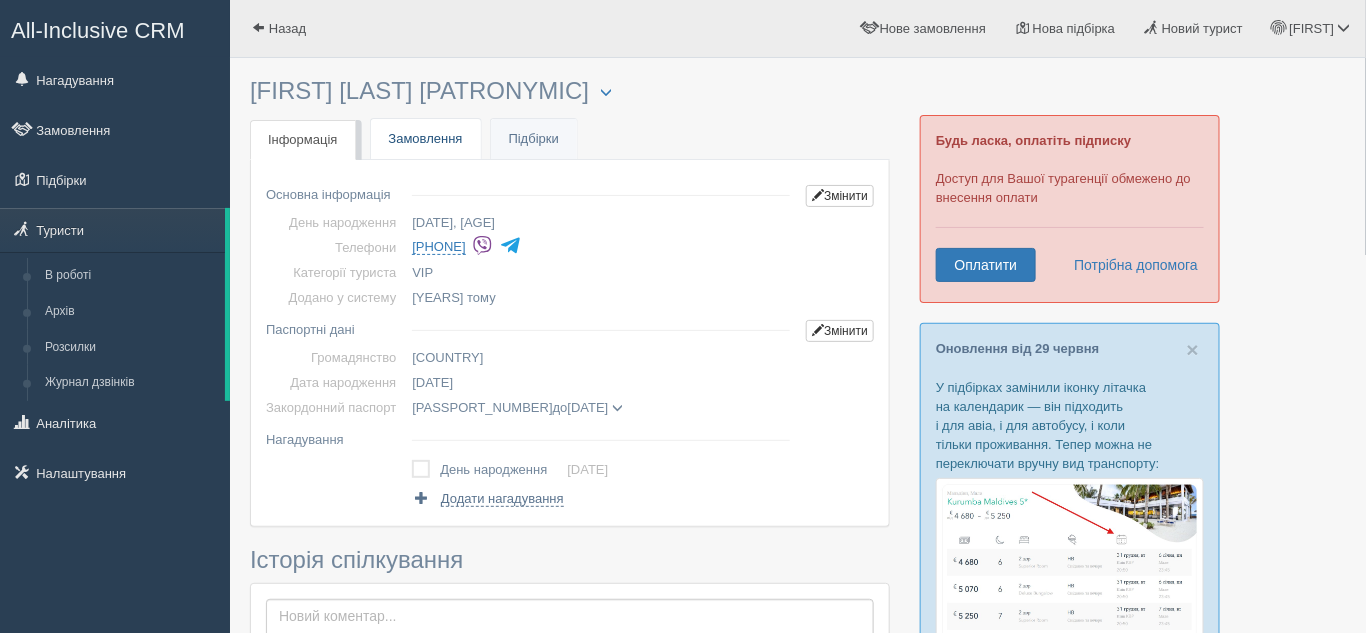 click on "Замовлення" at bounding box center [426, 139] 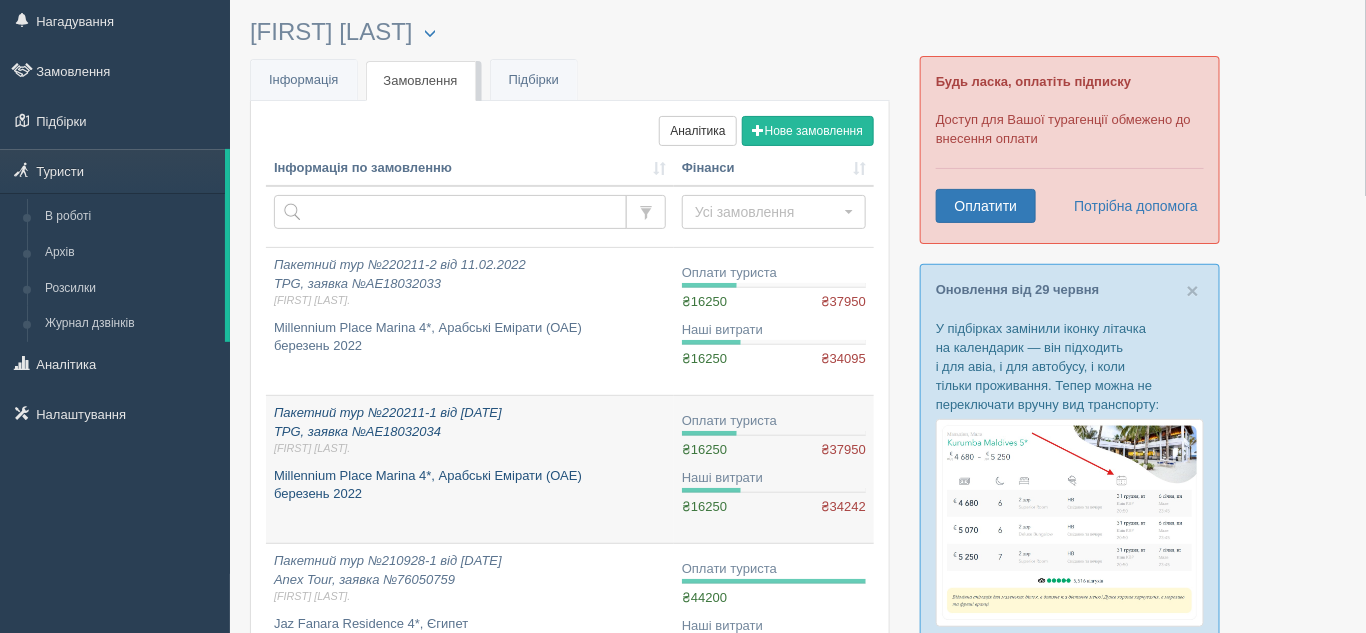 scroll, scrollTop: 90, scrollLeft: 0, axis: vertical 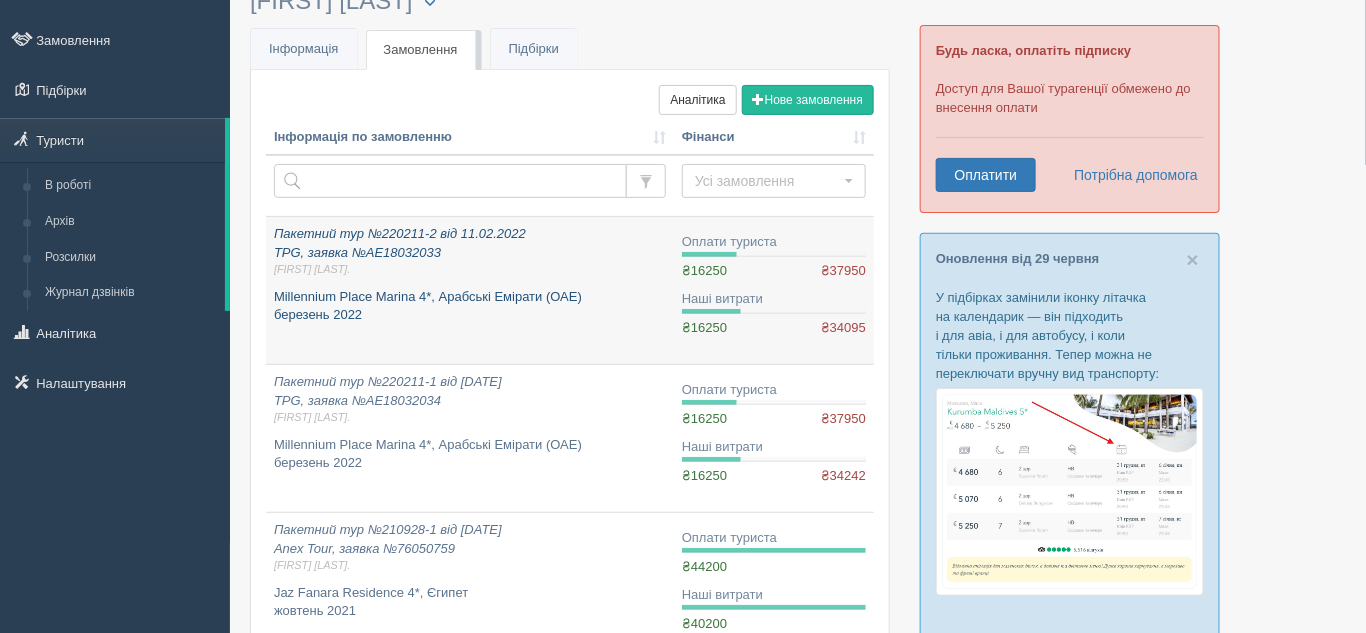 click on "Наталия Т." at bounding box center (470, 269) 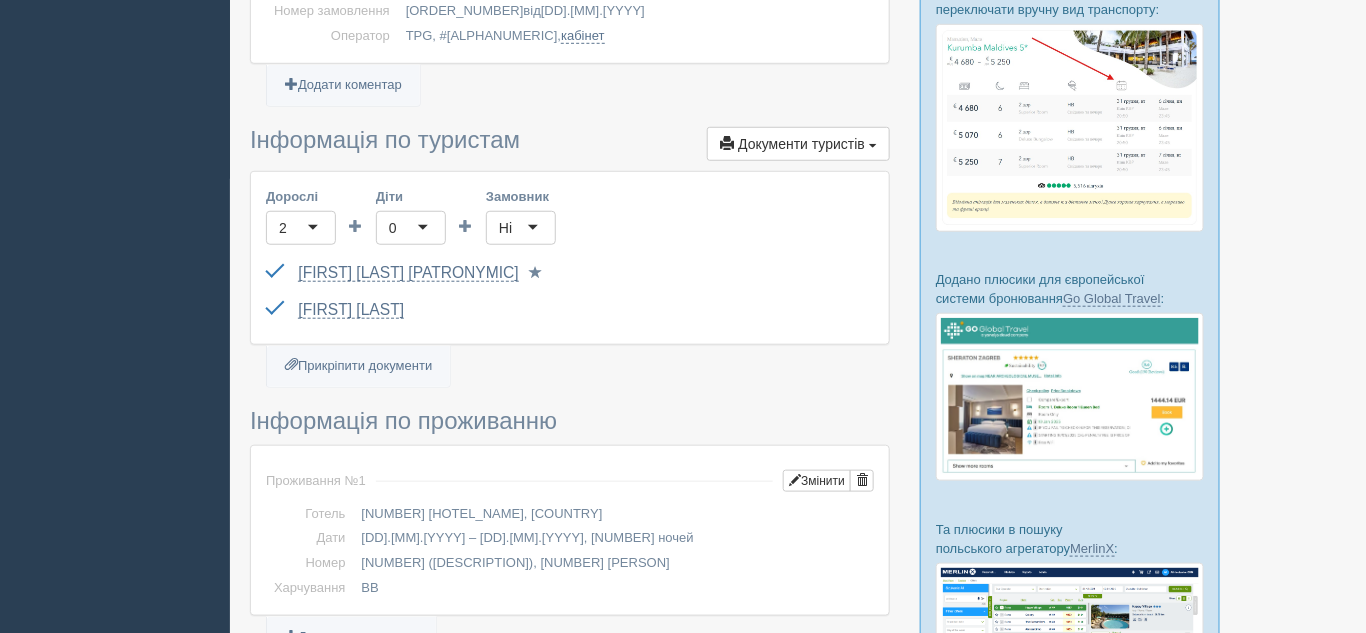 scroll, scrollTop: 272, scrollLeft: 0, axis: vertical 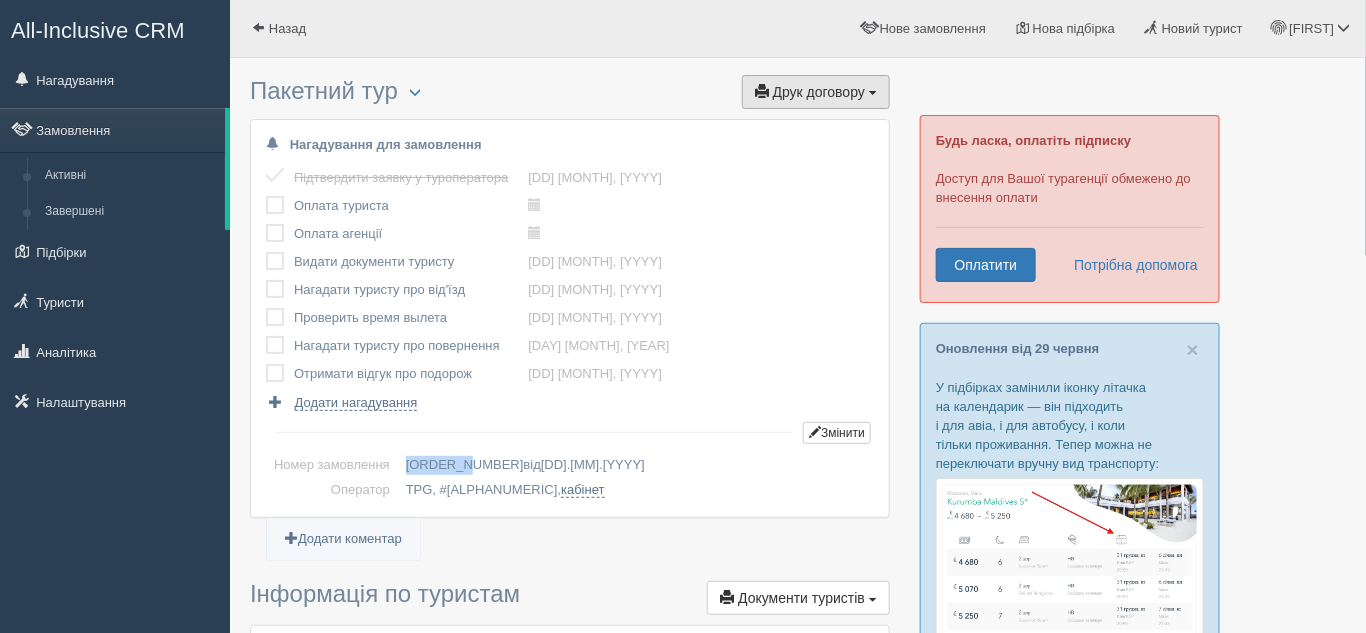 click on "Друк договору" at bounding box center [819, 92] 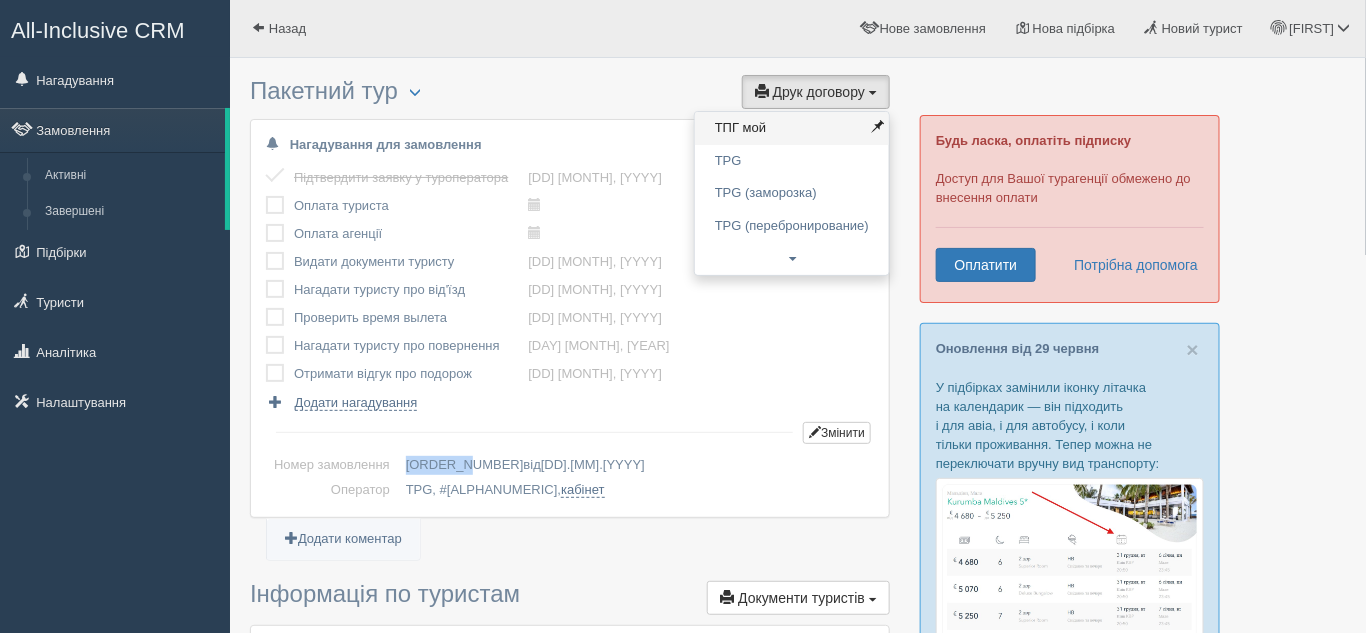 click on "ТПГ мой" at bounding box center (792, 128) 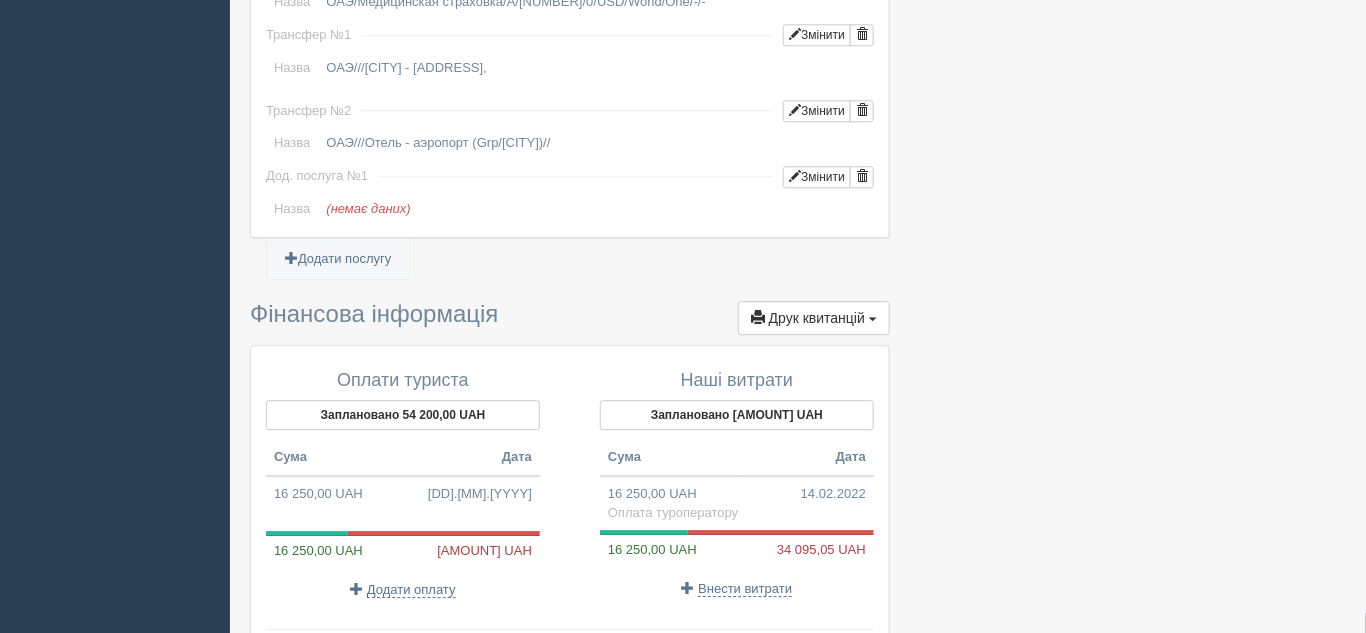 scroll, scrollTop: 1727, scrollLeft: 0, axis: vertical 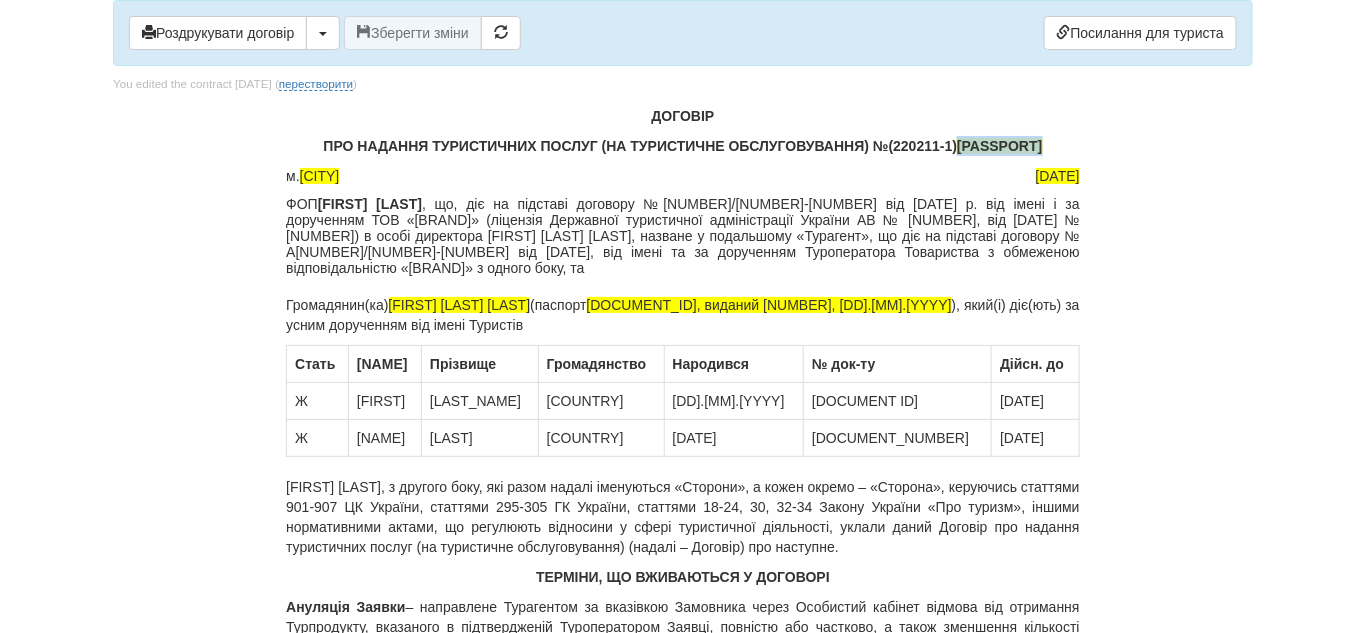 drag, startPoint x: 962, startPoint y: 138, endPoint x: 1042, endPoint y: 147, distance: 80.50466 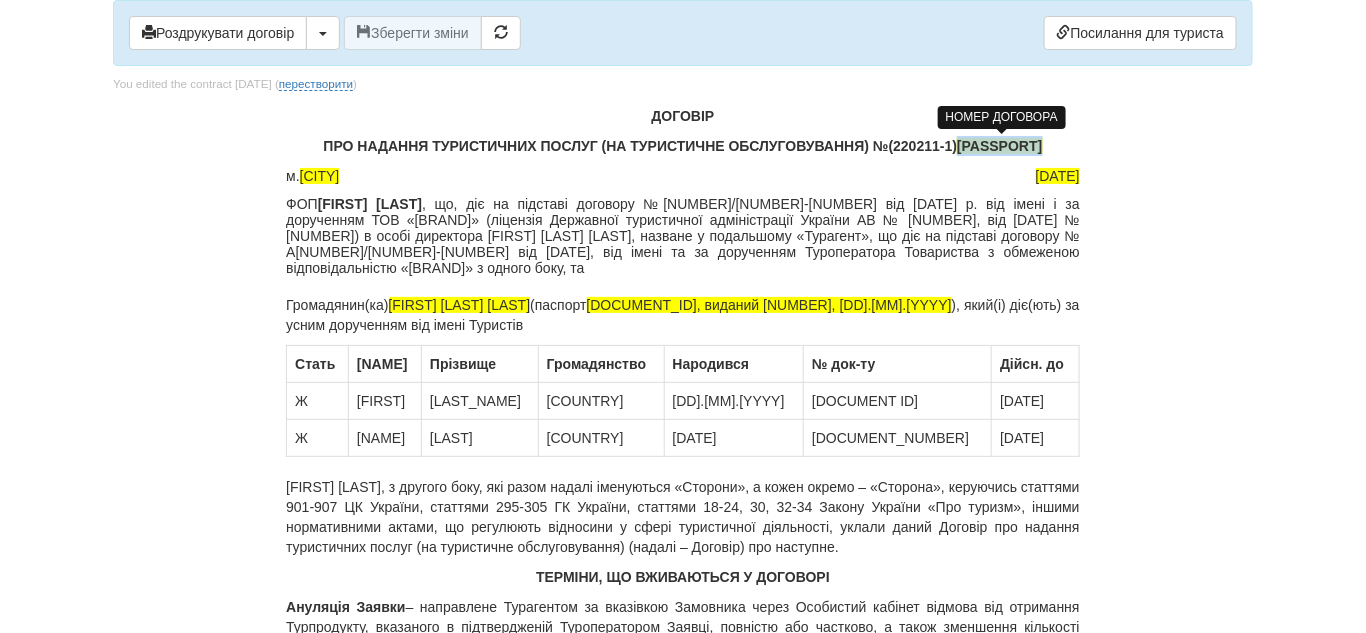 copy on "[PASSPORT]" 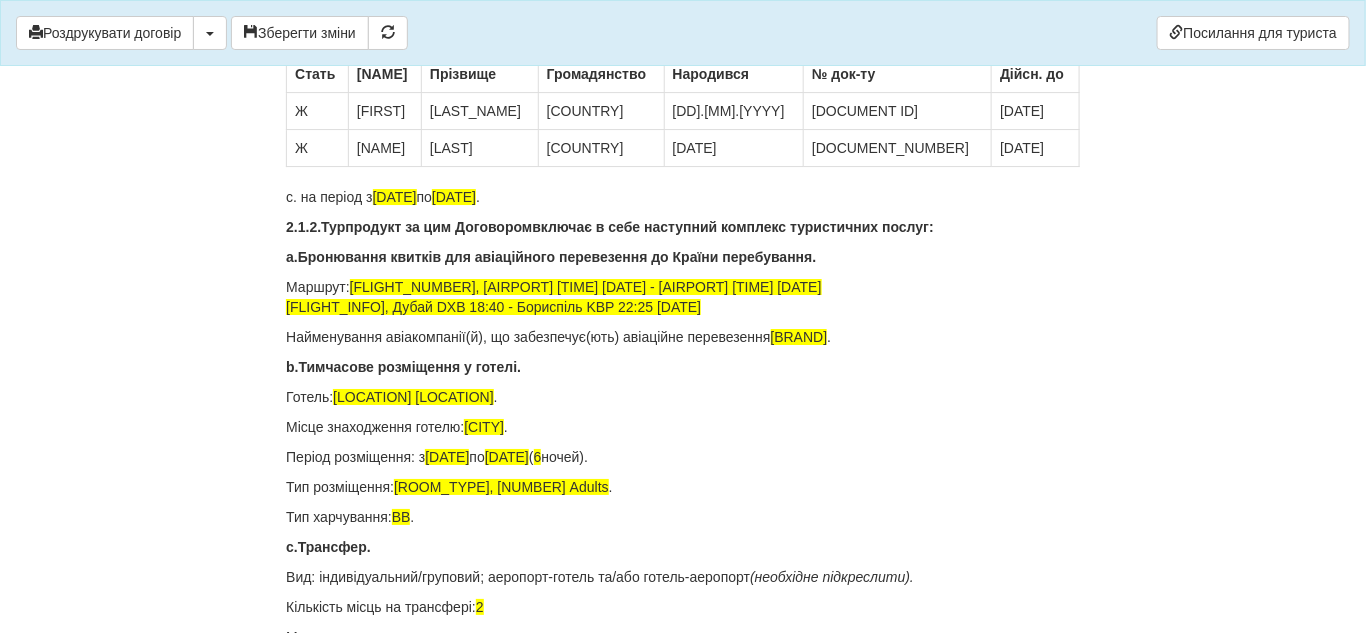 scroll, scrollTop: 2181, scrollLeft: 0, axis: vertical 